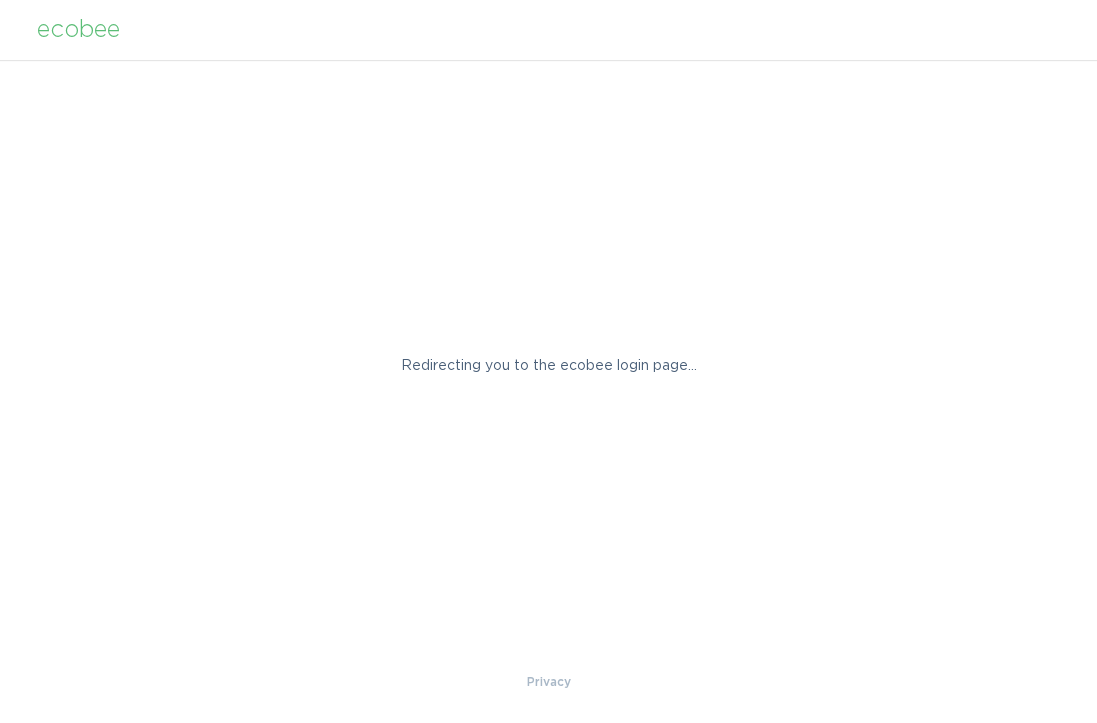 scroll, scrollTop: 0, scrollLeft: 0, axis: both 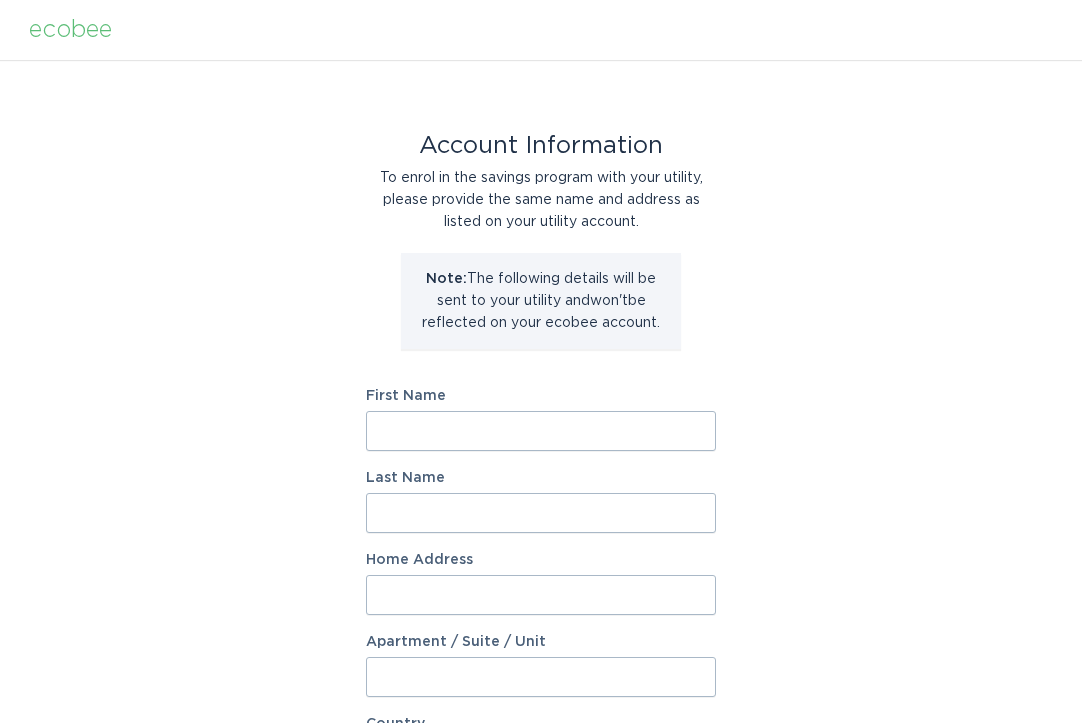click on "First Name" at bounding box center (541, 431) 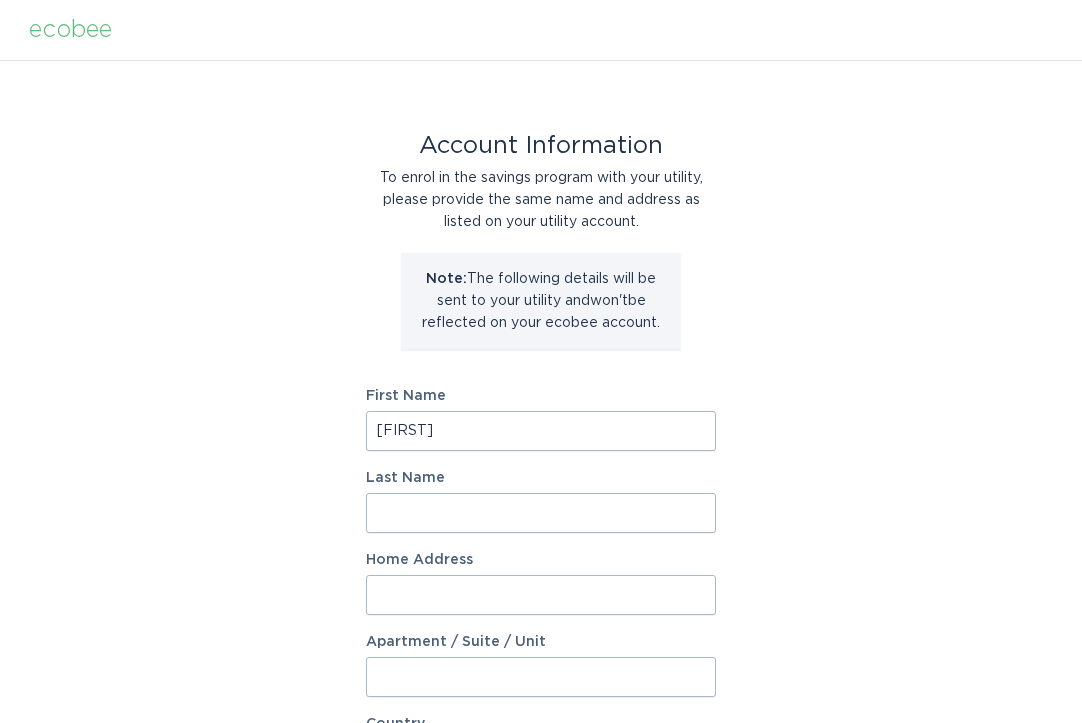 type on "[LAST]" 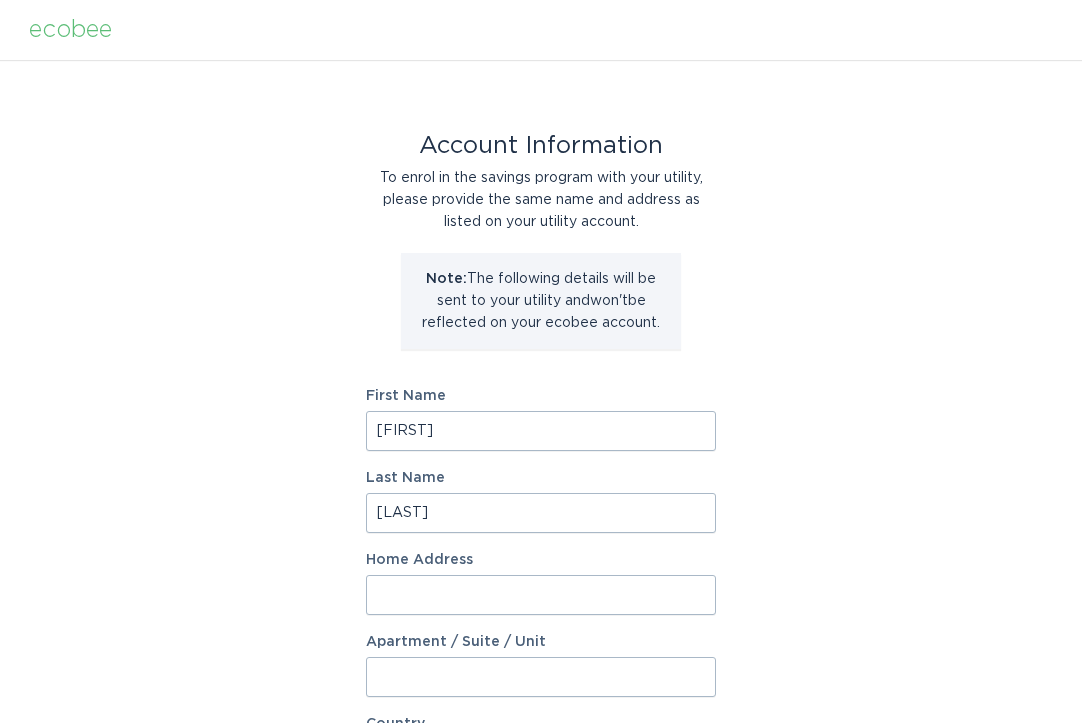 type on "[NUMBER] [STREET]" 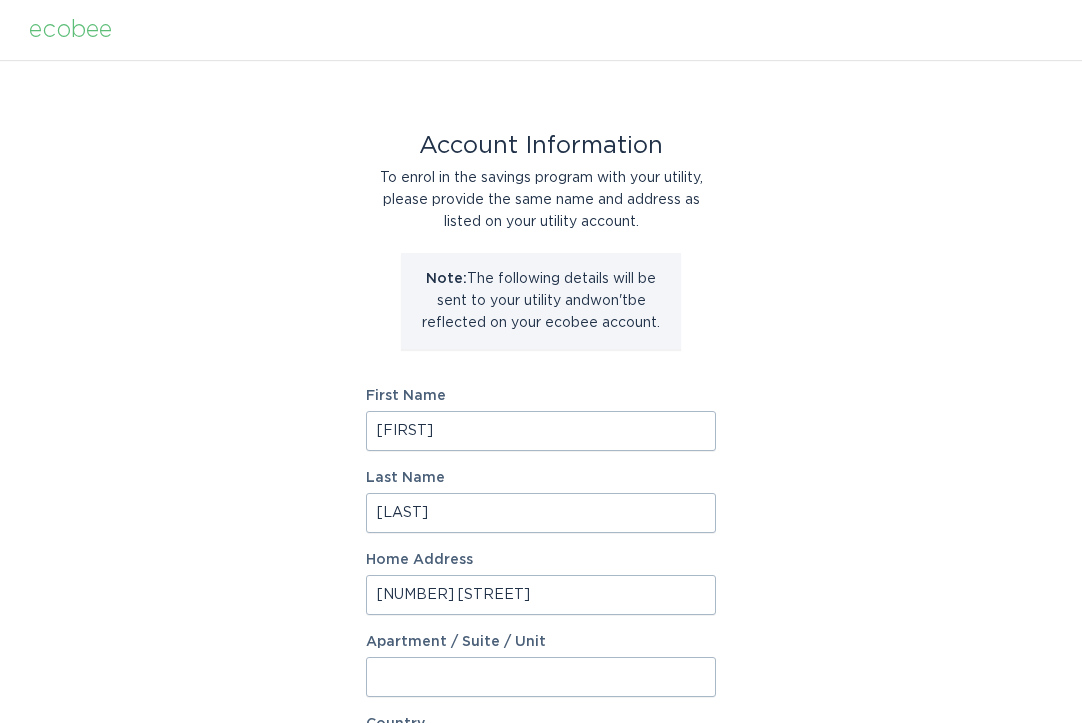 select on "US" 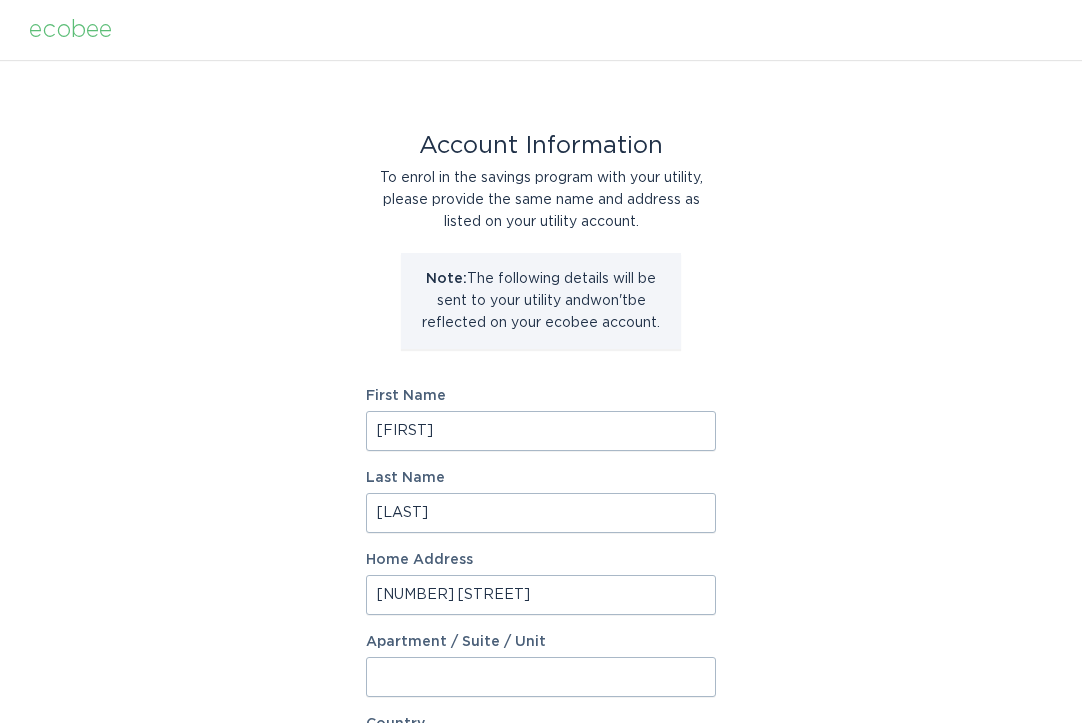 type on "[CITY]" 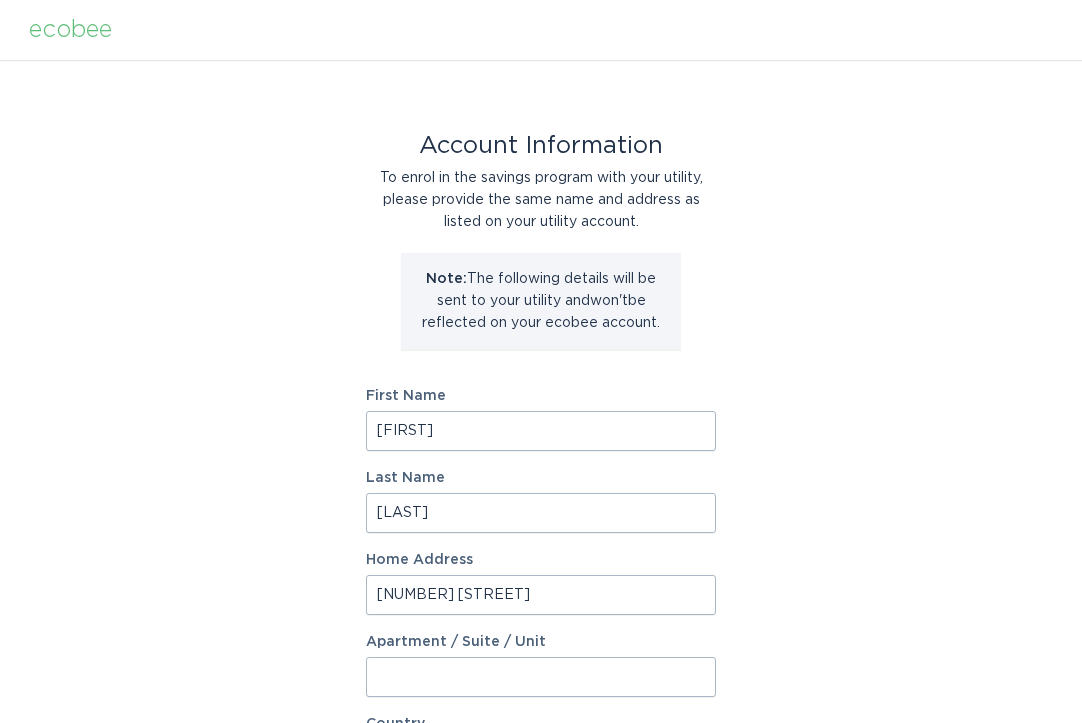 type on "[ZIP]" 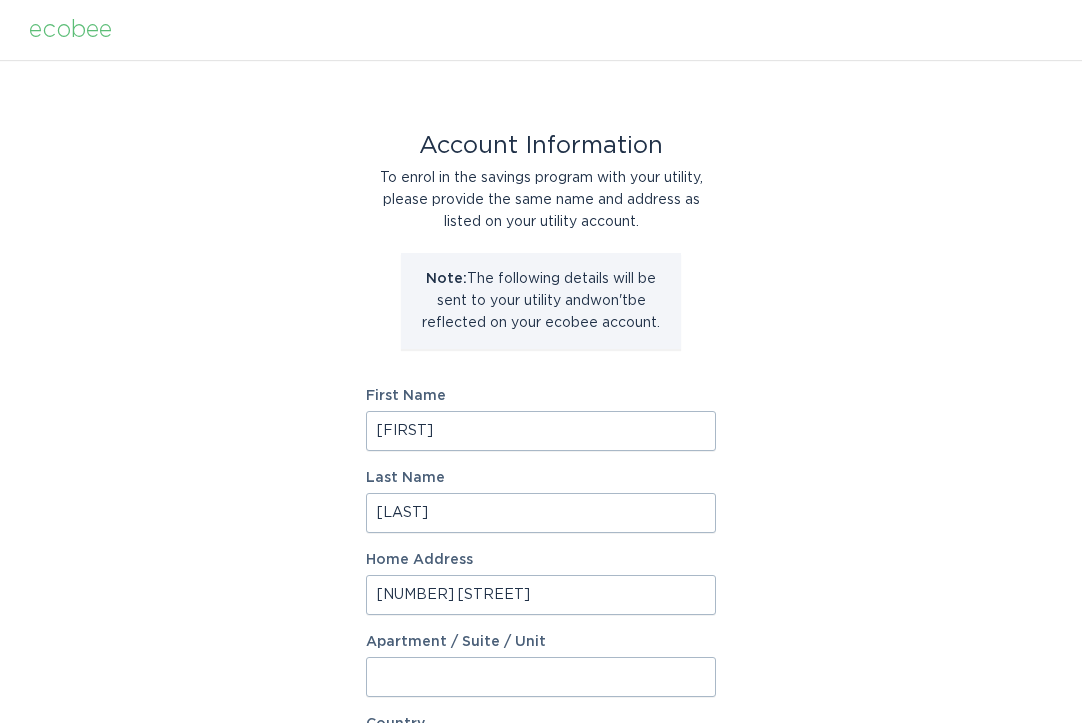 select on "[STATE]" 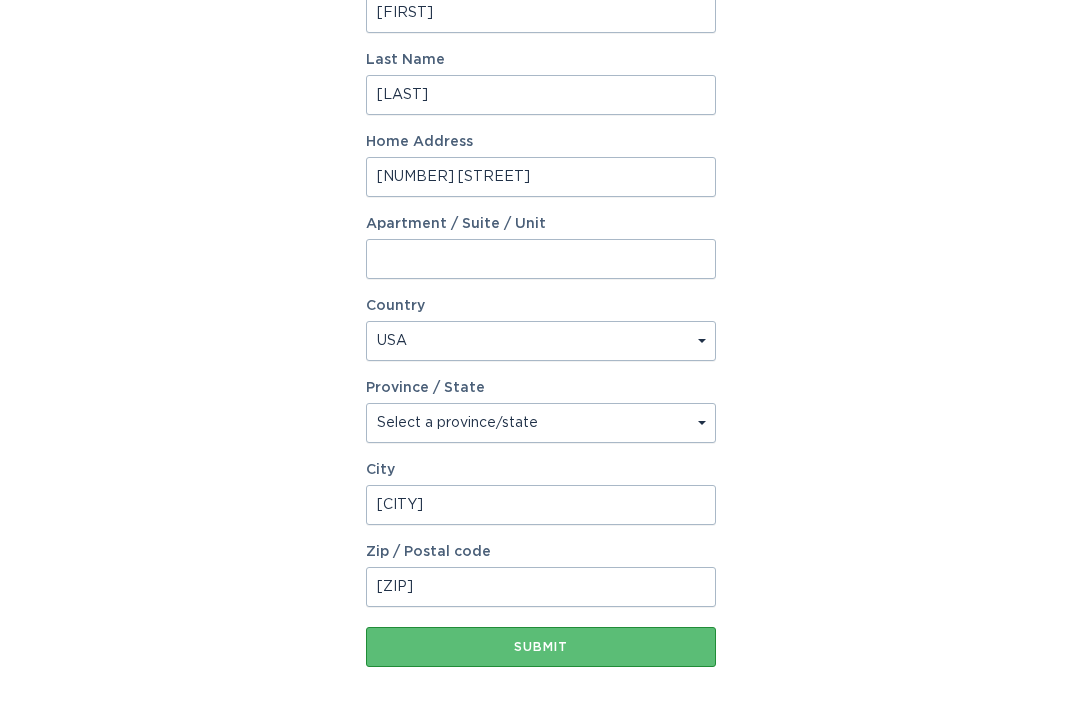 scroll, scrollTop: 444, scrollLeft: 0, axis: vertical 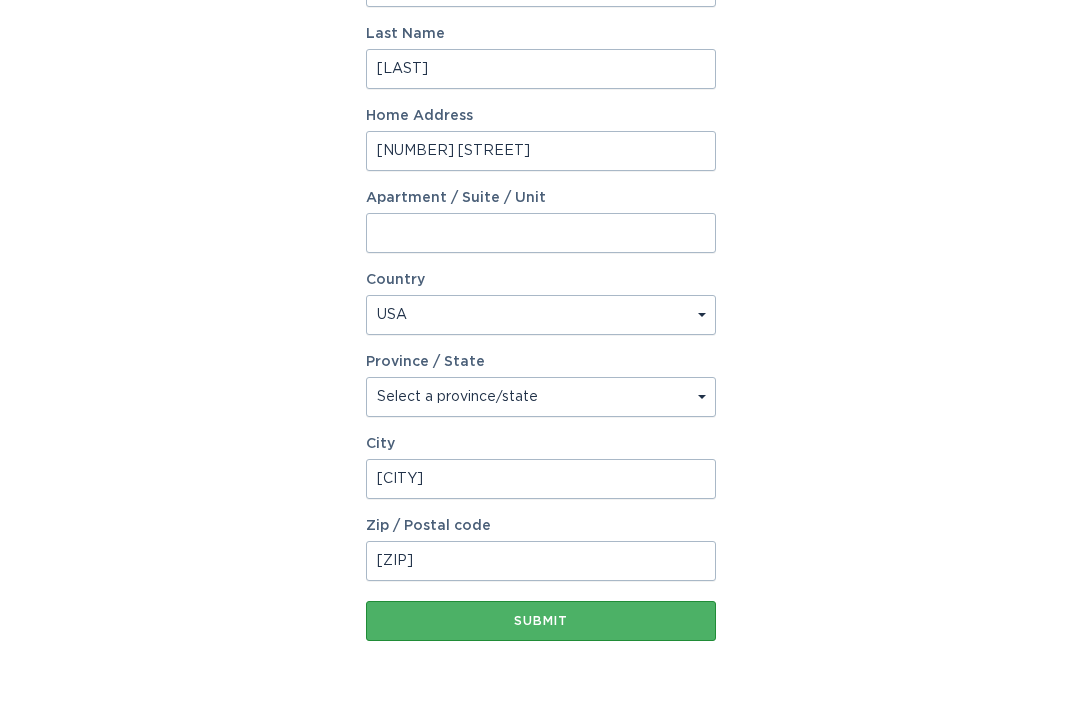 click on "Submit" at bounding box center [541, 621] 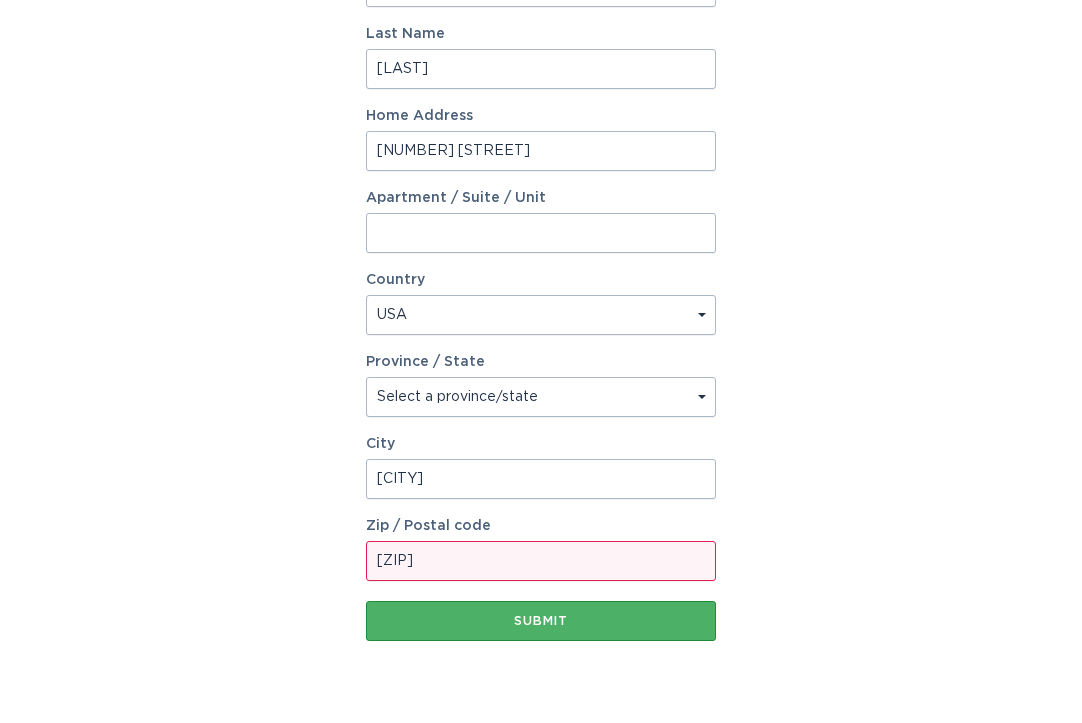 click on "Submit" at bounding box center [541, 621] 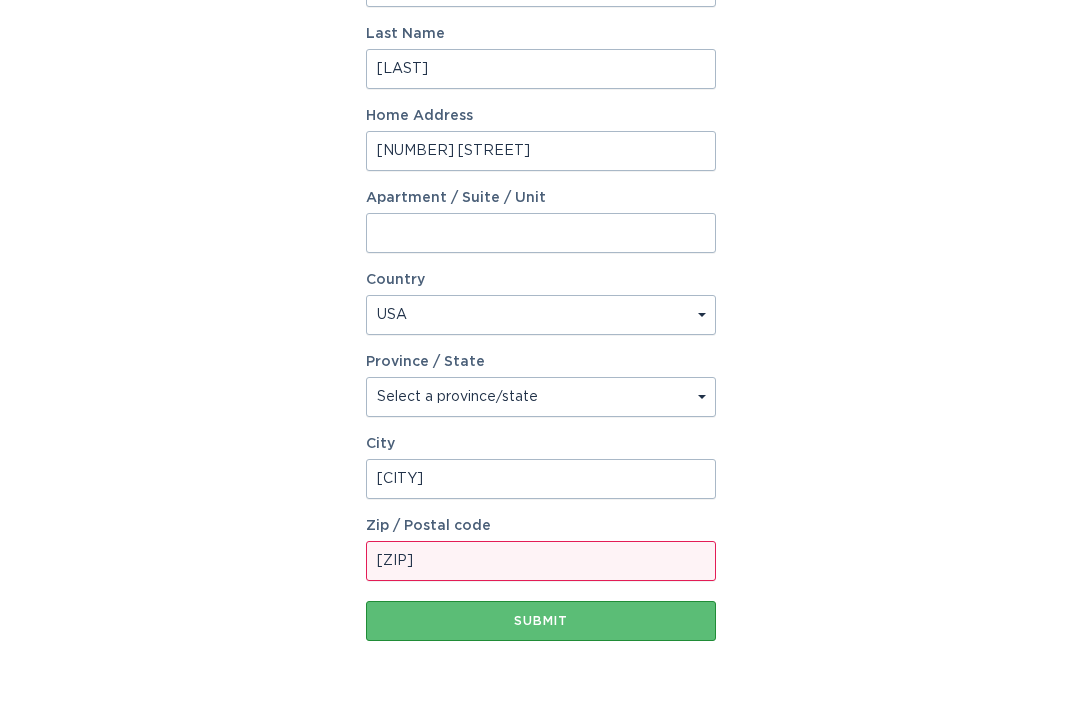 drag, startPoint x: 537, startPoint y: 615, endPoint x: 966, endPoint y: 385, distance: 486.76587 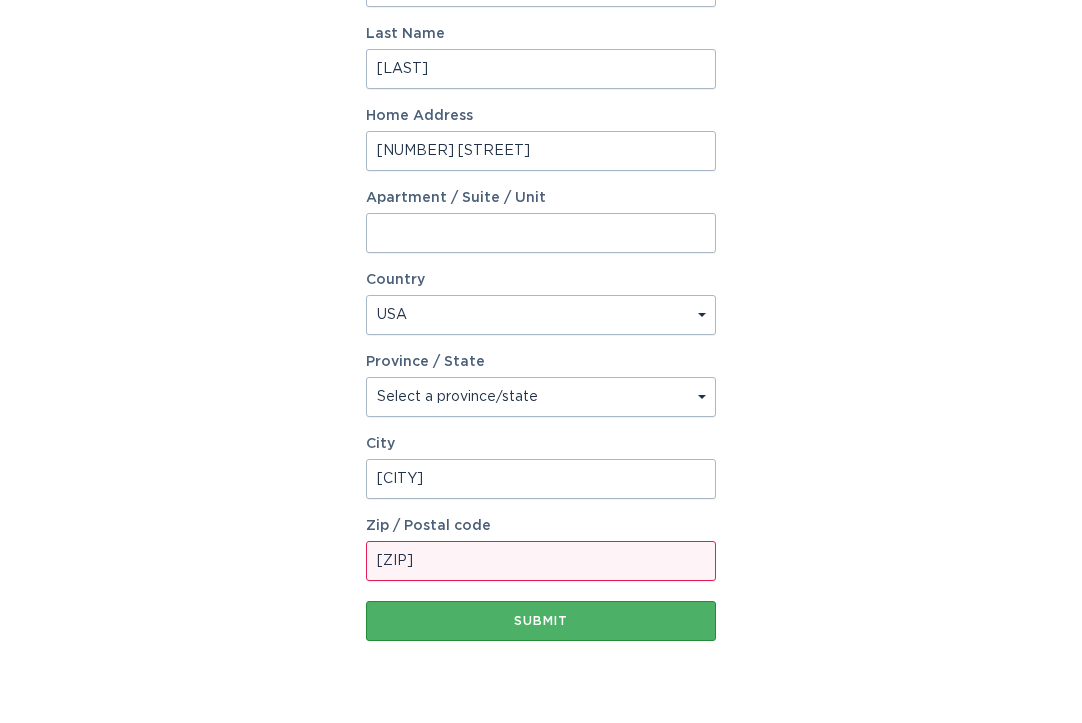 click on "Submit" at bounding box center [541, 621] 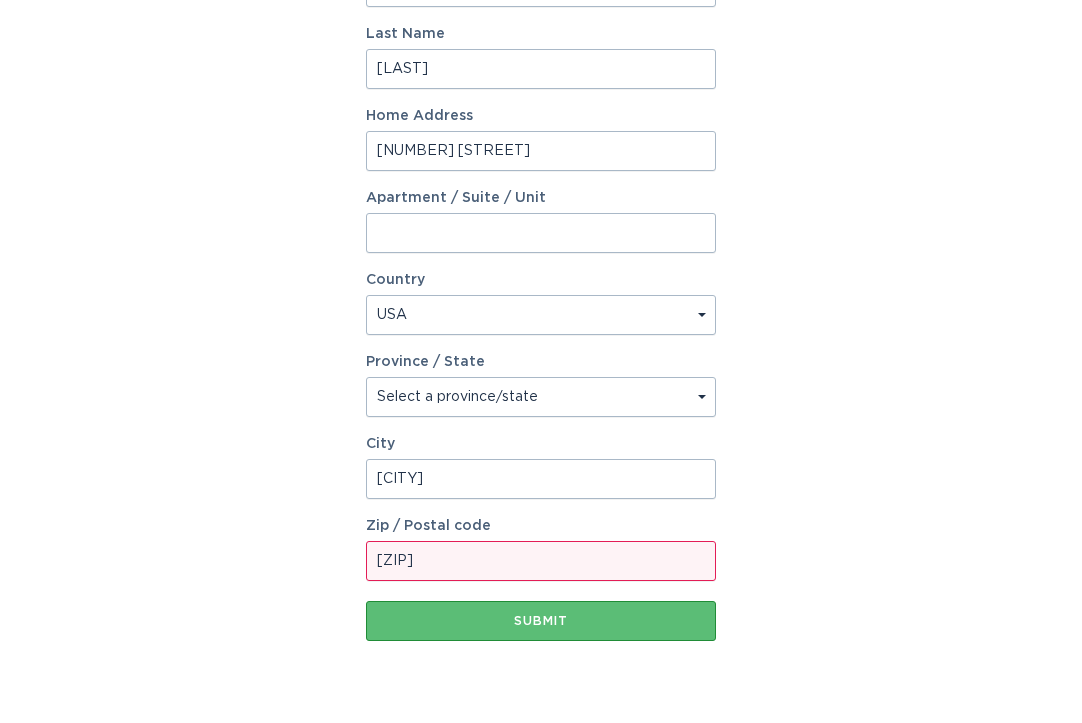 scroll, scrollTop: 516, scrollLeft: 0, axis: vertical 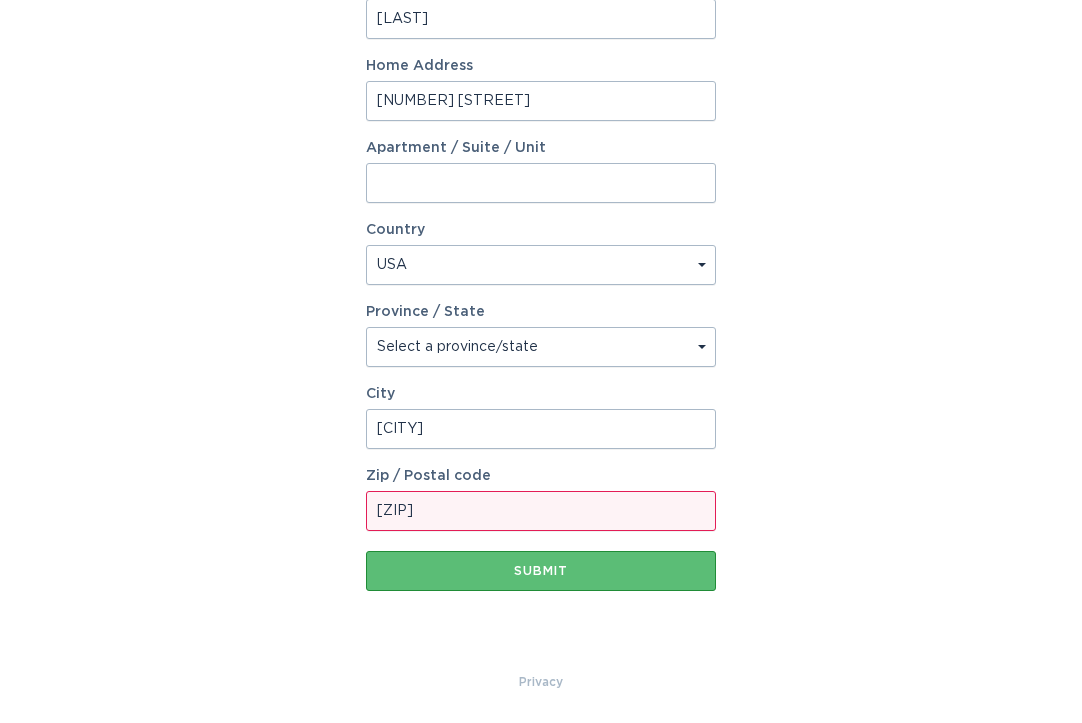 drag, startPoint x: 629, startPoint y: 574, endPoint x: 1014, endPoint y: 395, distance: 424.57742 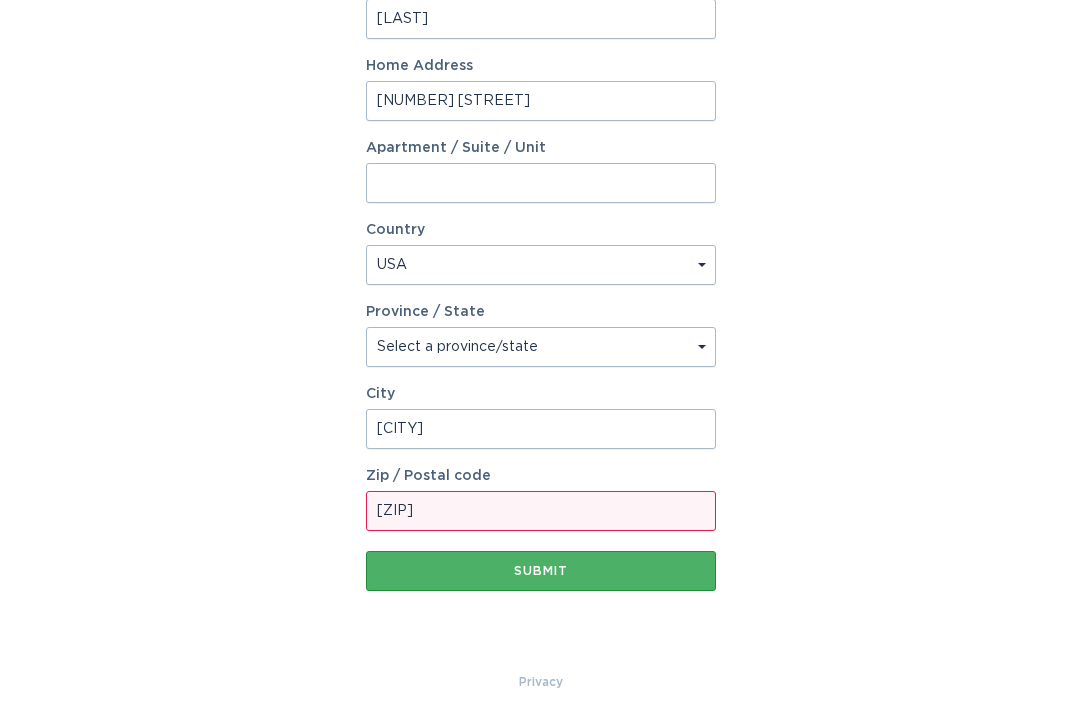 click on "Submit" at bounding box center (541, 571) 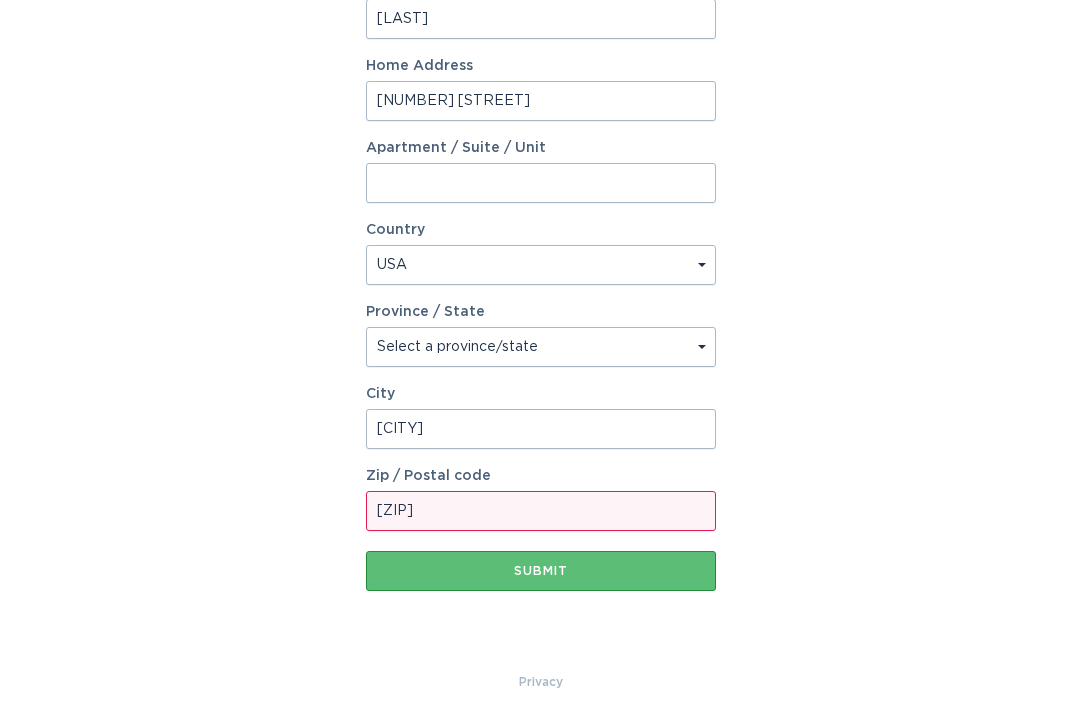 drag, startPoint x: 537, startPoint y: 562, endPoint x: 577, endPoint y: 538, distance: 46.647614 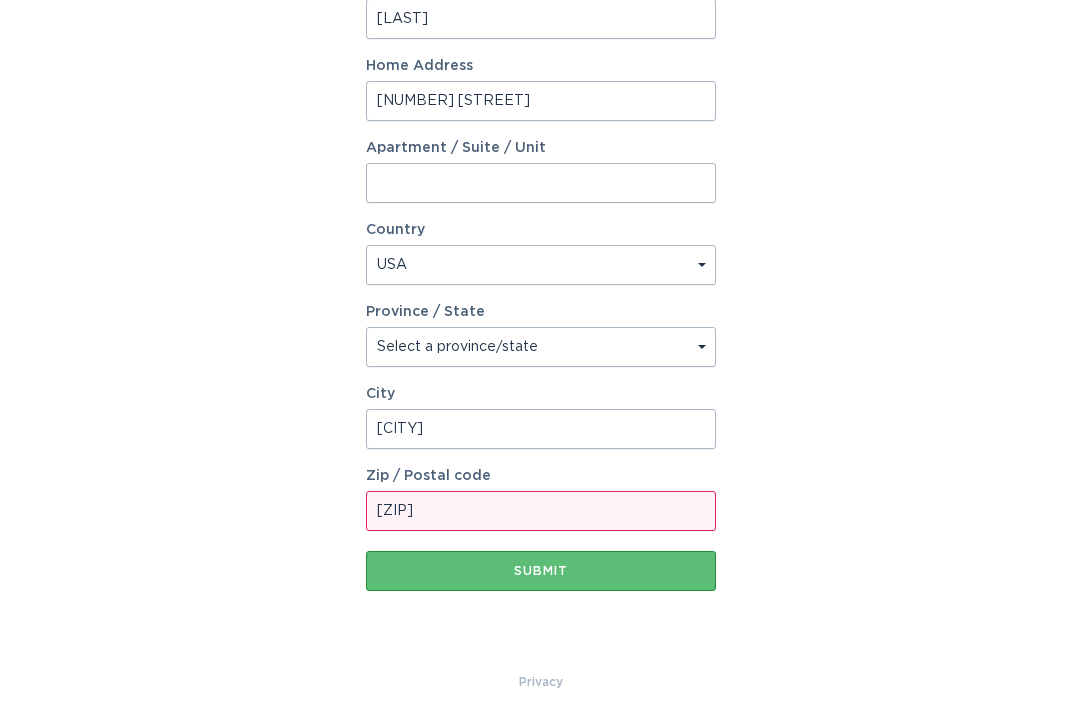 drag, startPoint x: 627, startPoint y: 577, endPoint x: 961, endPoint y: 74, distance: 603.7922 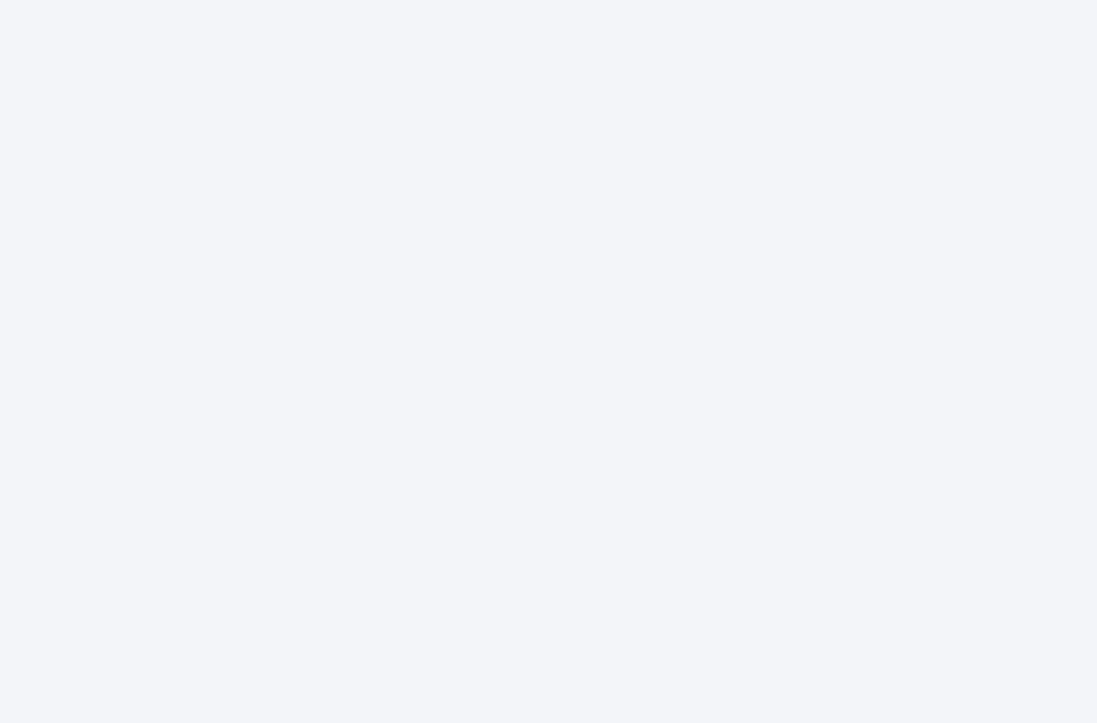 scroll, scrollTop: 0, scrollLeft: 0, axis: both 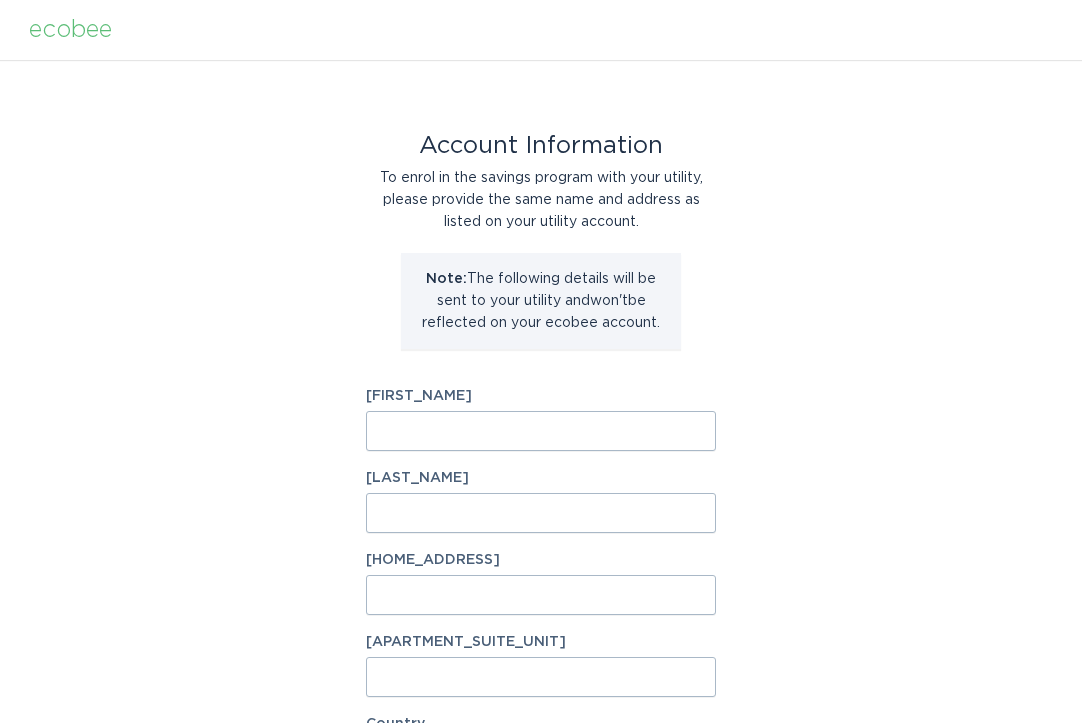 click on "••••• ••••" at bounding box center [541, 431] 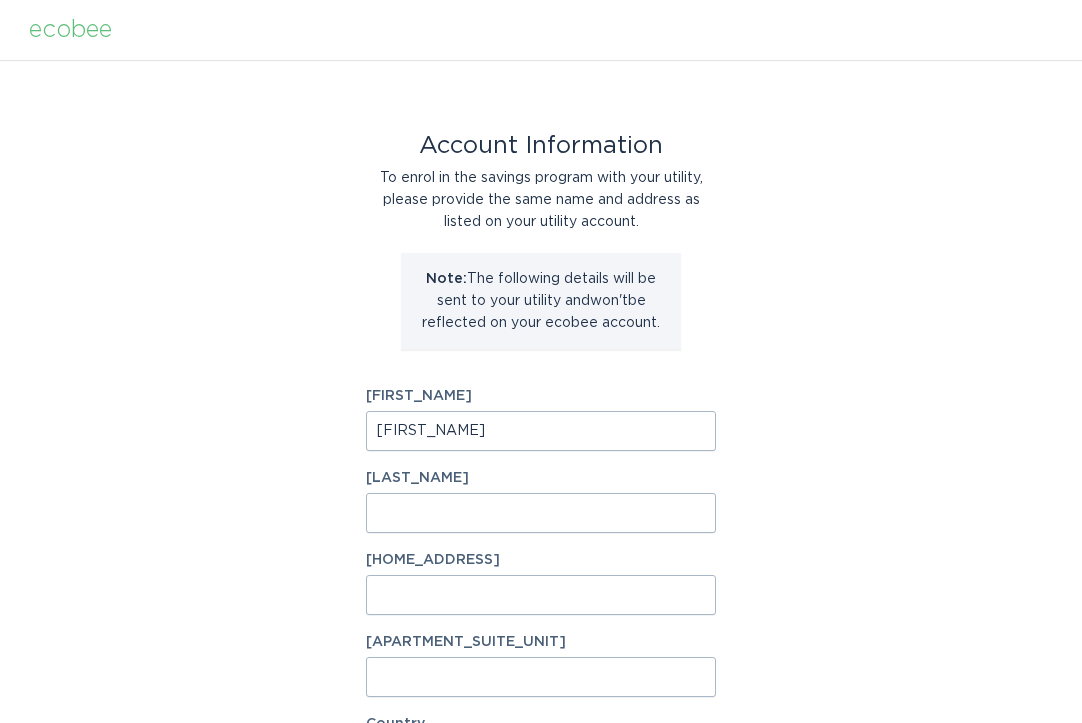 type on "•••••••••" 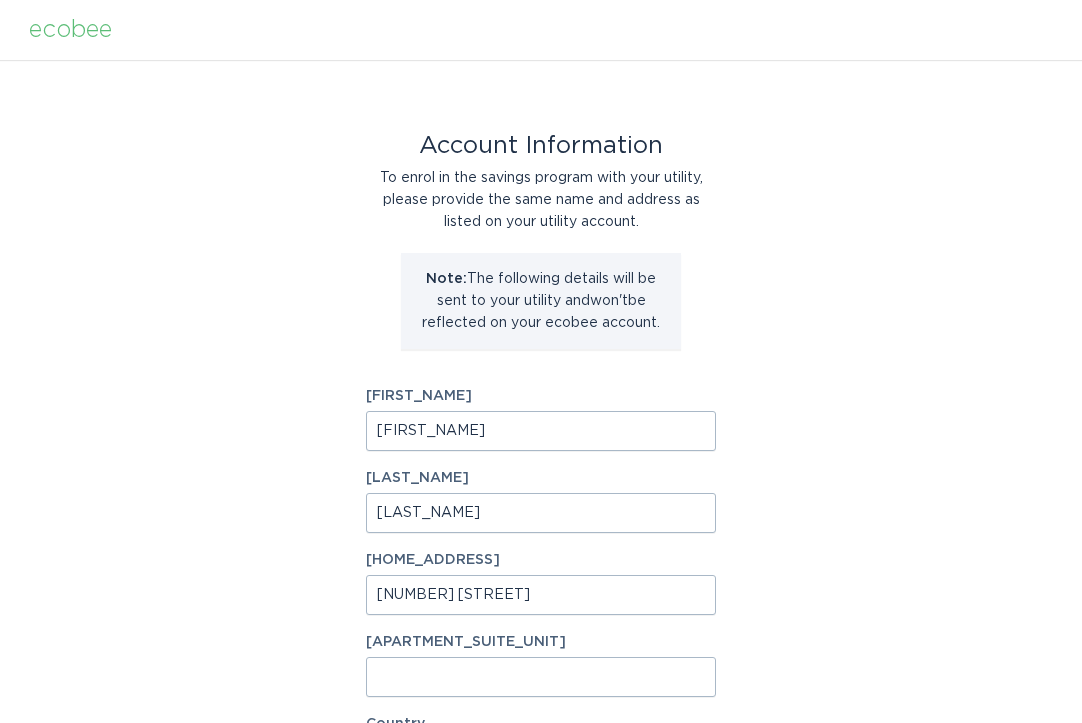 select on "••" 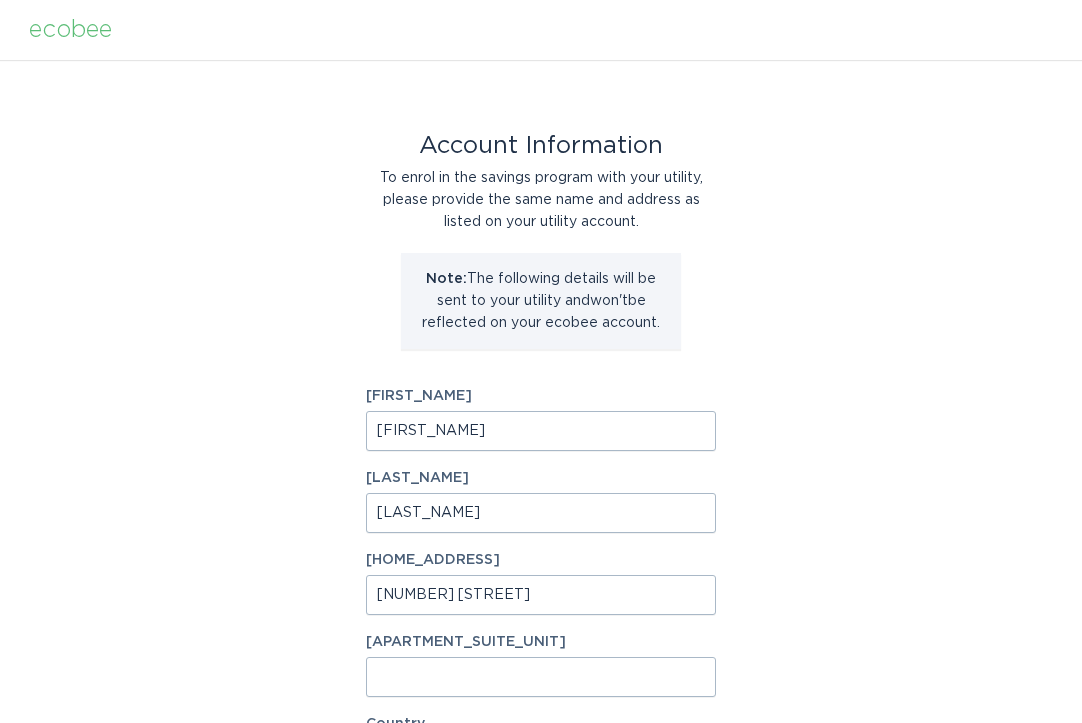 type on "•••••••••" 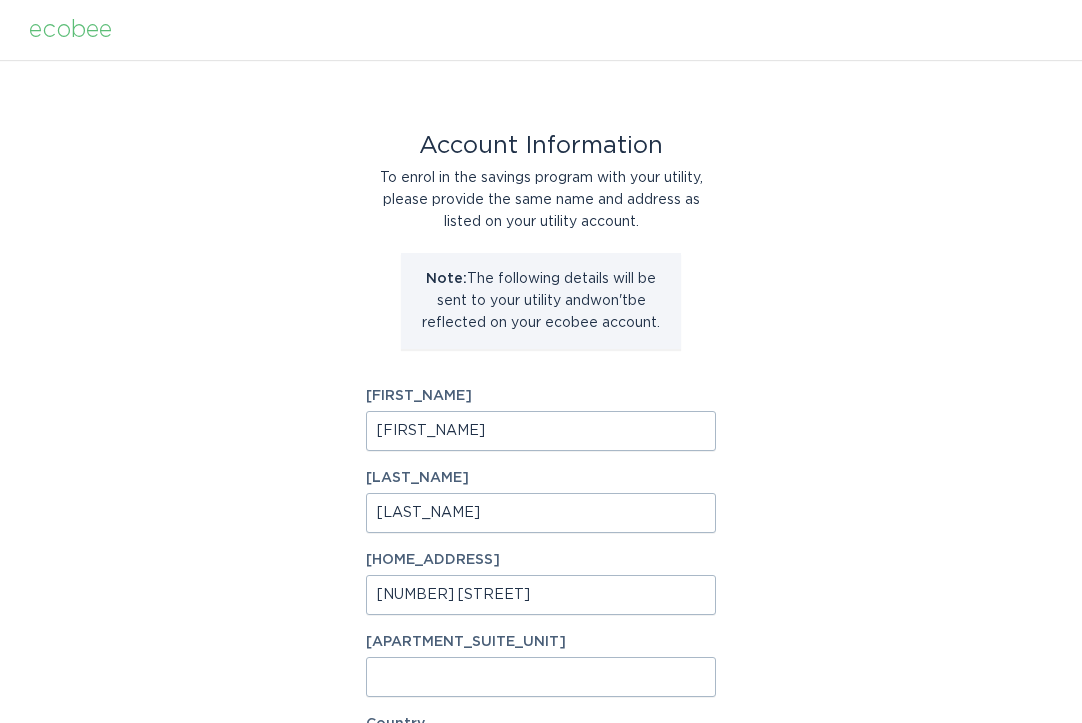 type on "••••••••••" 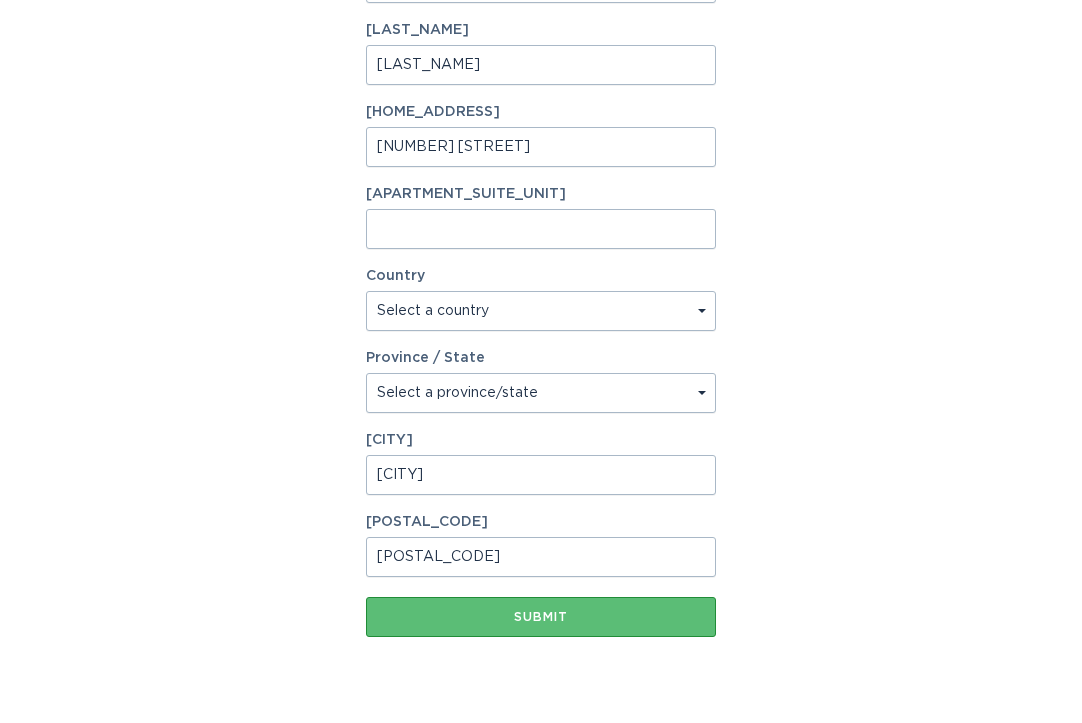 scroll, scrollTop: 460, scrollLeft: 0, axis: vertical 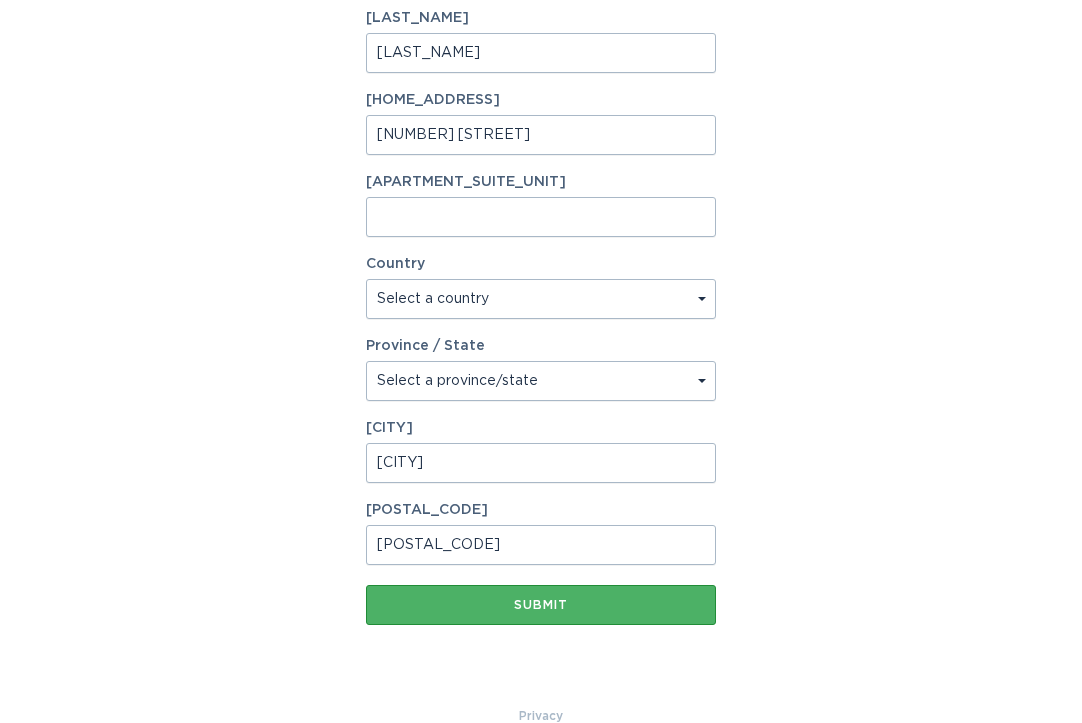 click on "••••••" at bounding box center (541, 605) 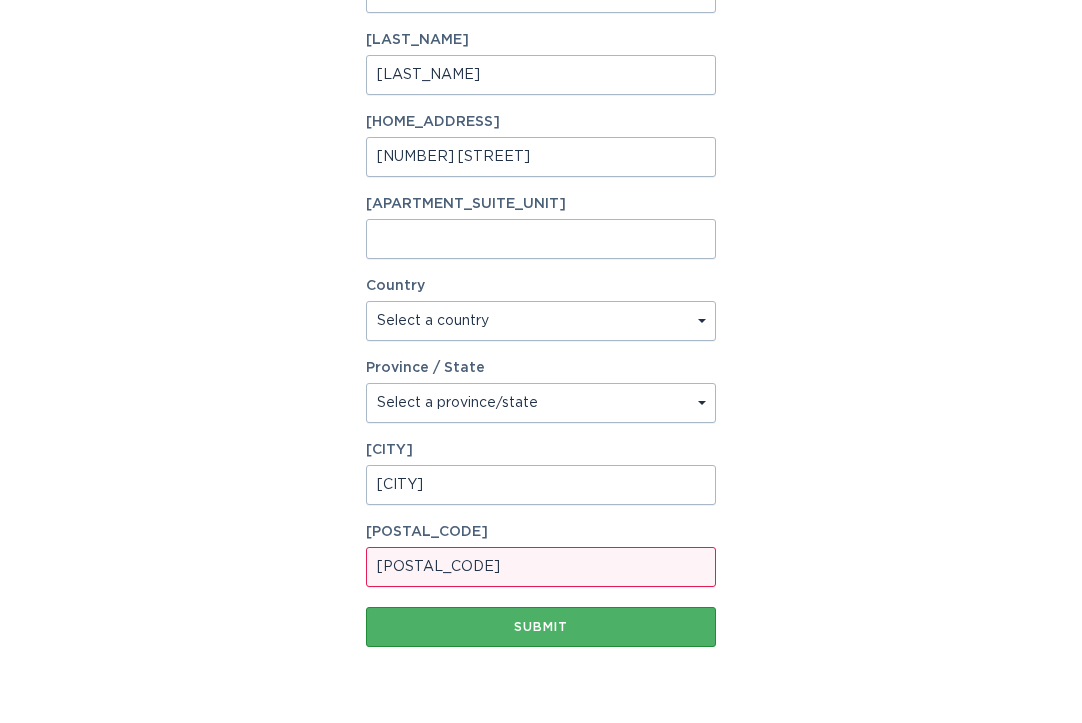 scroll, scrollTop: 482, scrollLeft: 0, axis: vertical 